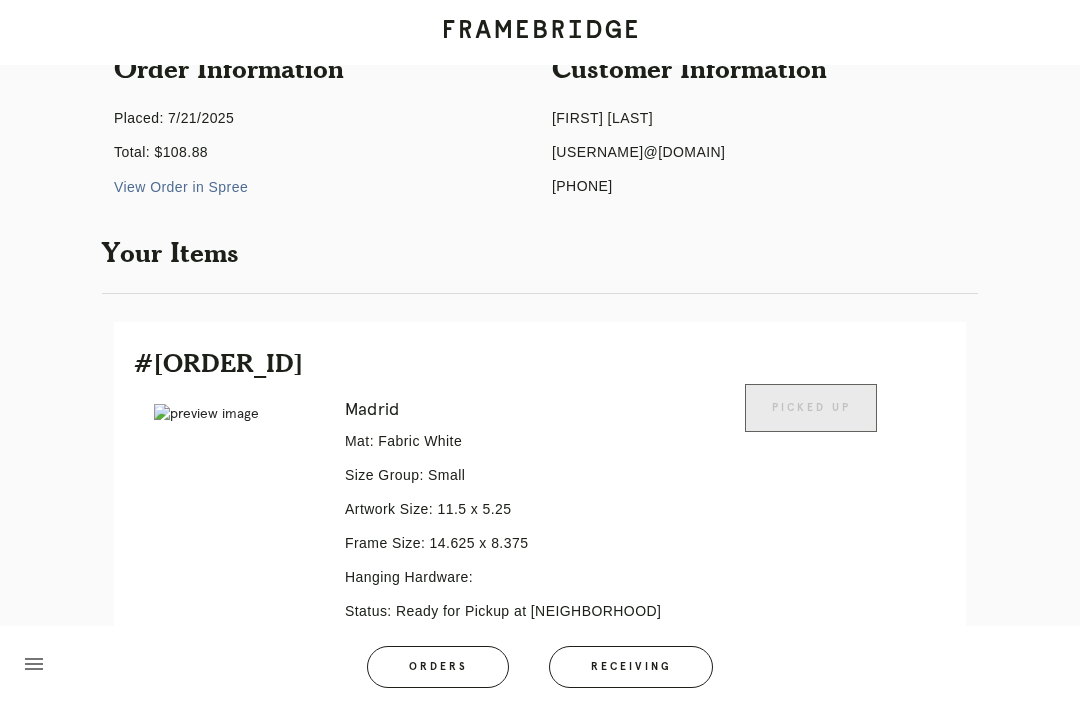 scroll, scrollTop: 428, scrollLeft: 0, axis: vertical 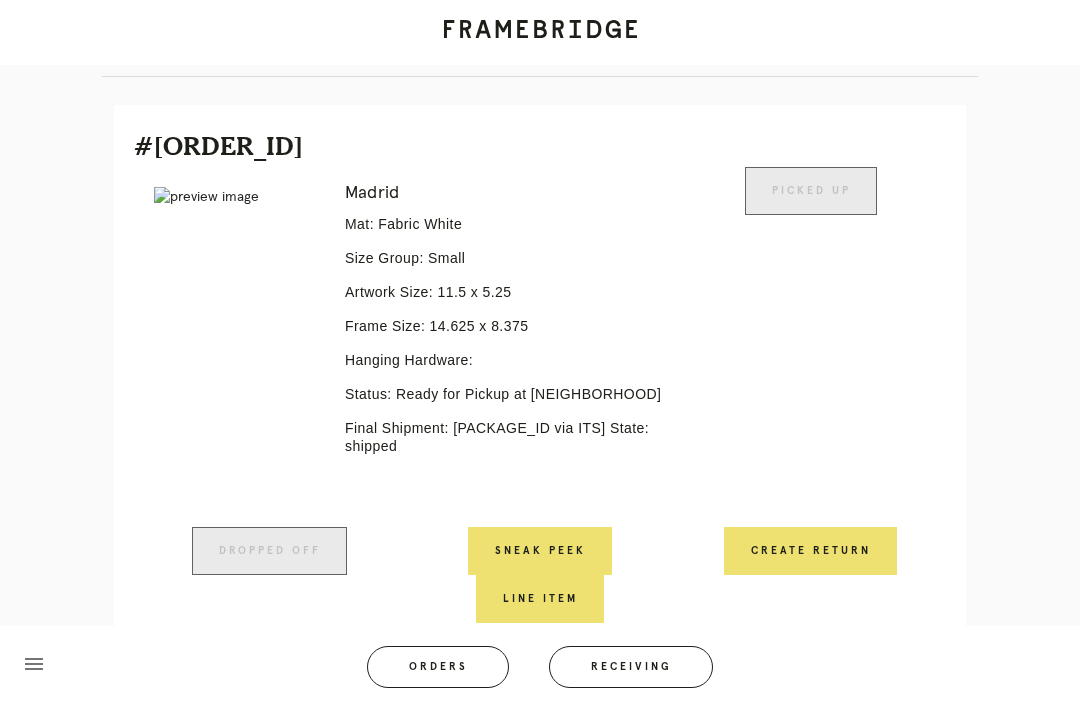 click on "Orders" at bounding box center (438, 667) 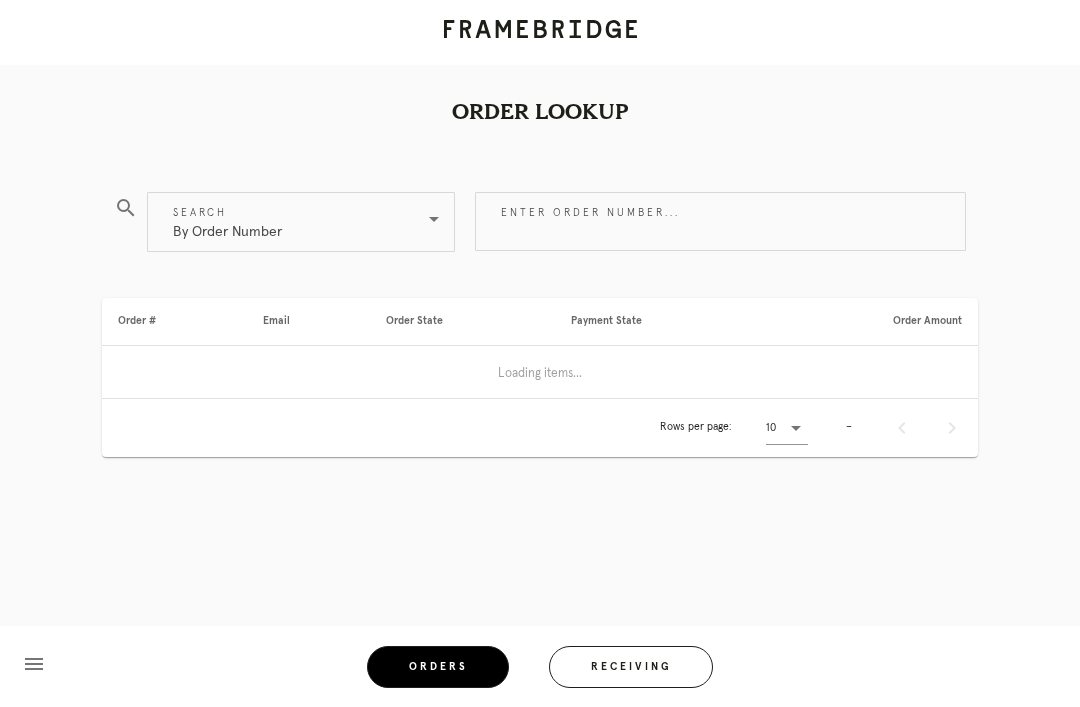 scroll, scrollTop: 0, scrollLeft: 0, axis: both 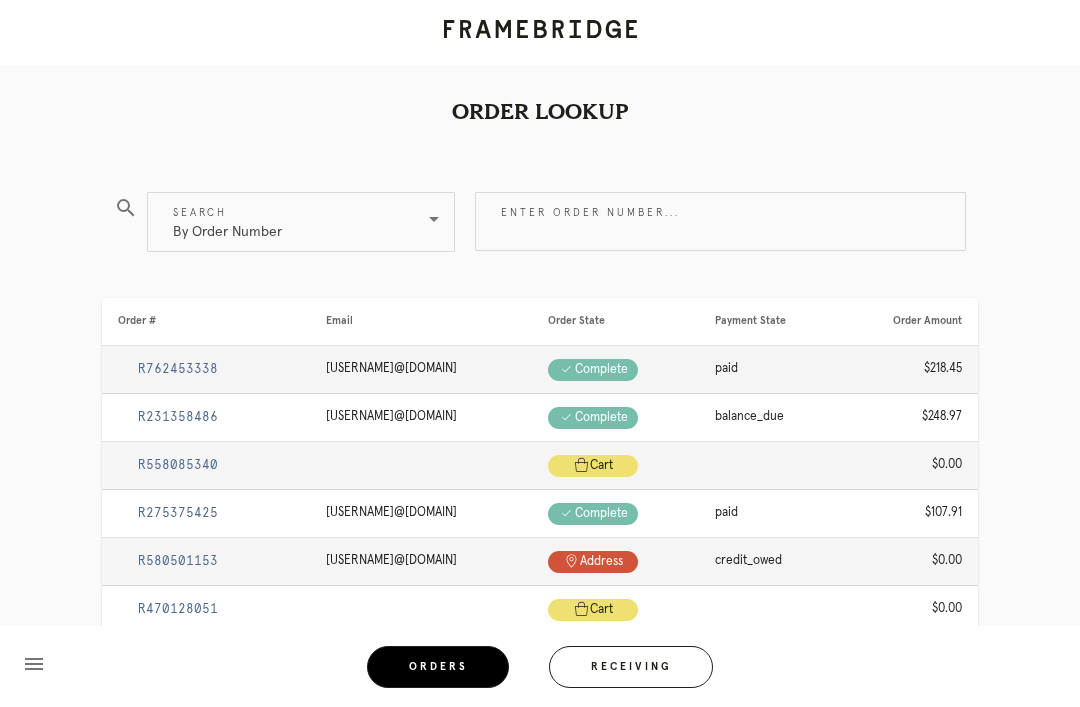 click on "Receiving" at bounding box center (631, 667) 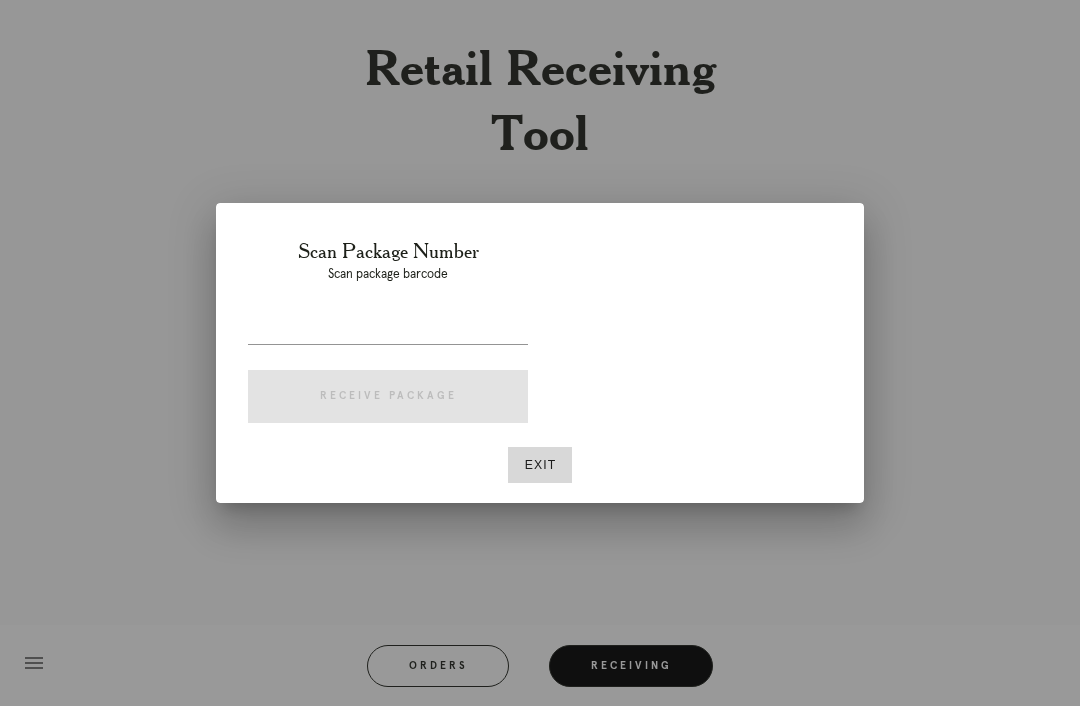 scroll, scrollTop: 64, scrollLeft: 0, axis: vertical 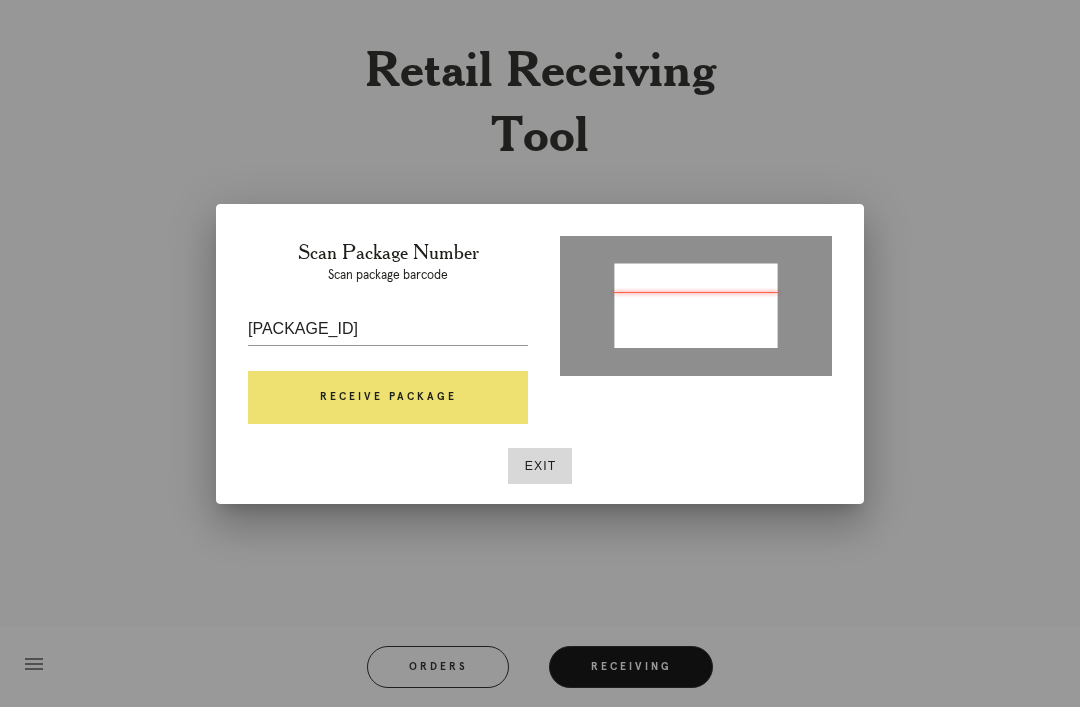 type on "P493545855453962" 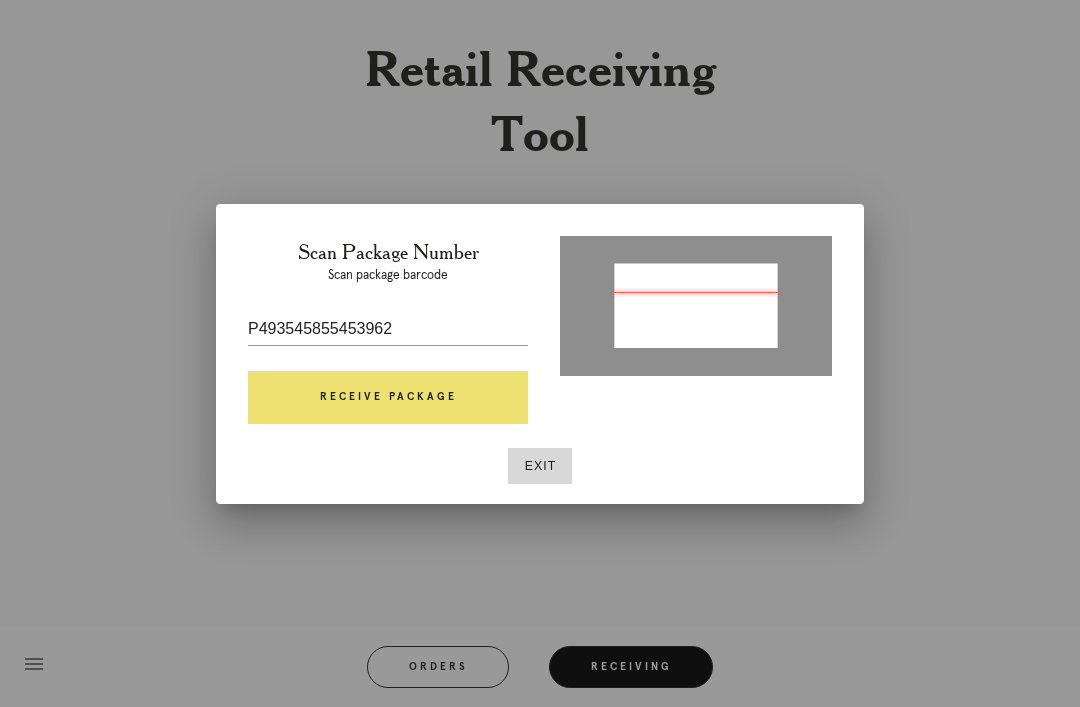 click on "Receive Package" at bounding box center (388, 398) 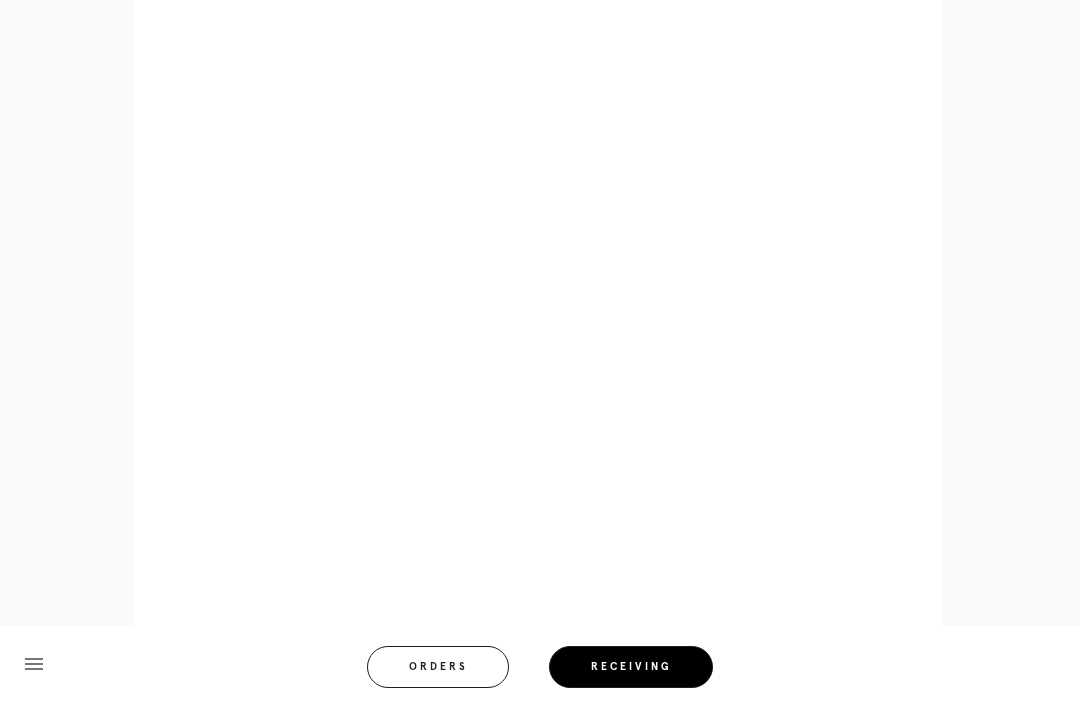 scroll, scrollTop: 858, scrollLeft: 0, axis: vertical 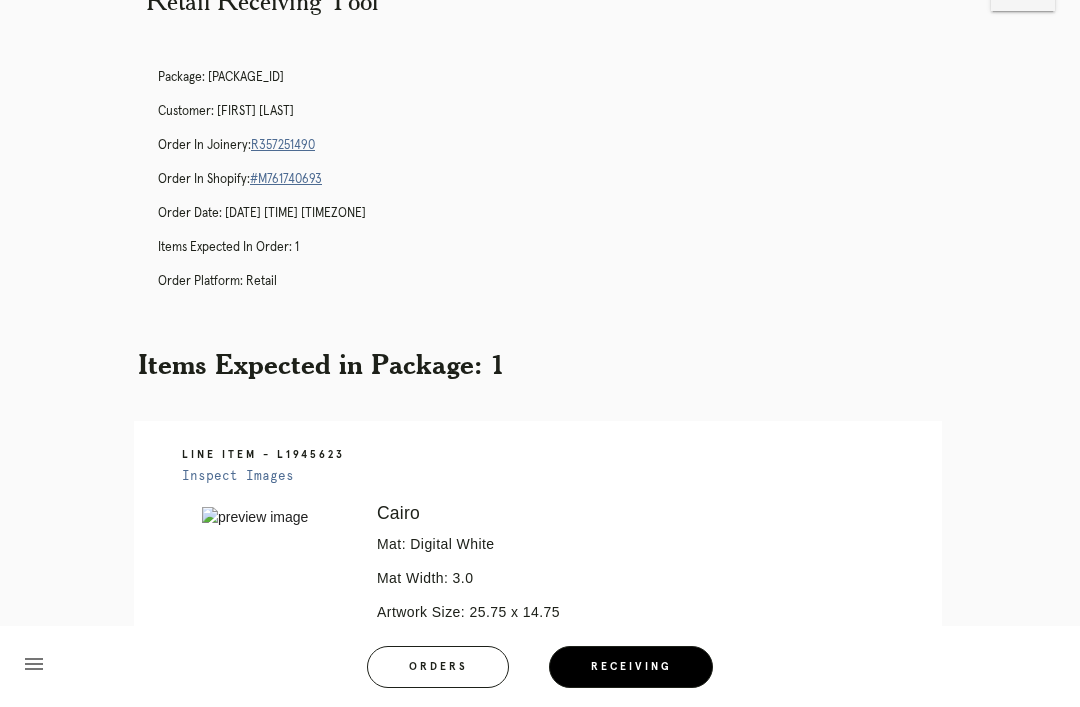 click on "Orders" at bounding box center [438, 667] 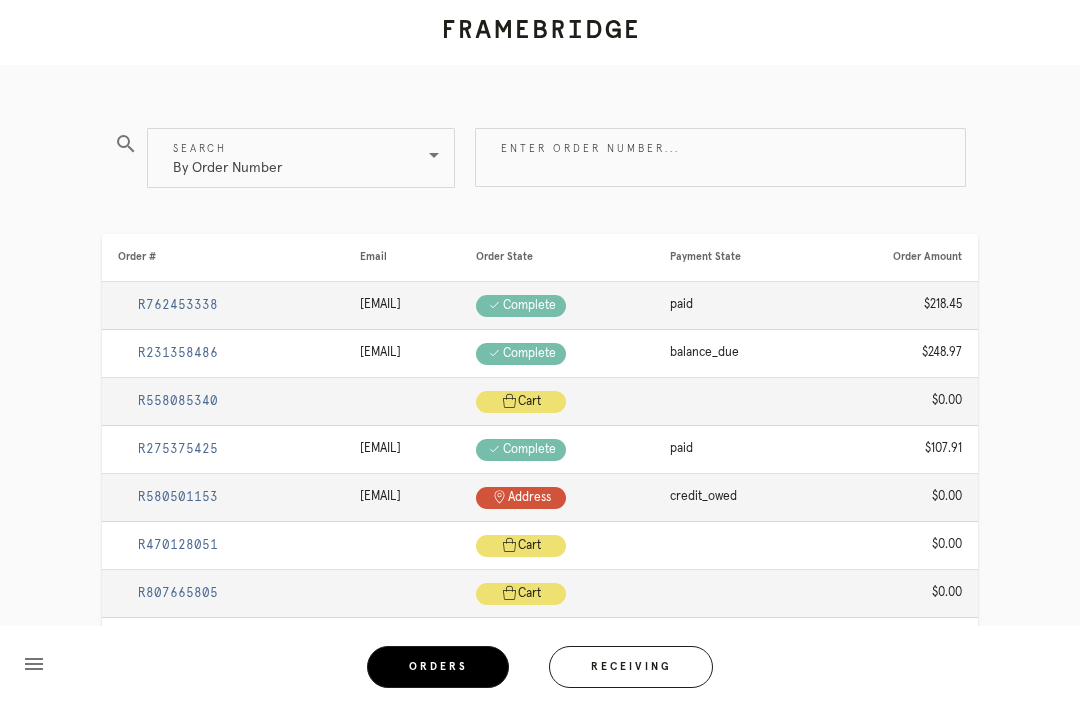 click on "Receiving" at bounding box center [631, 667] 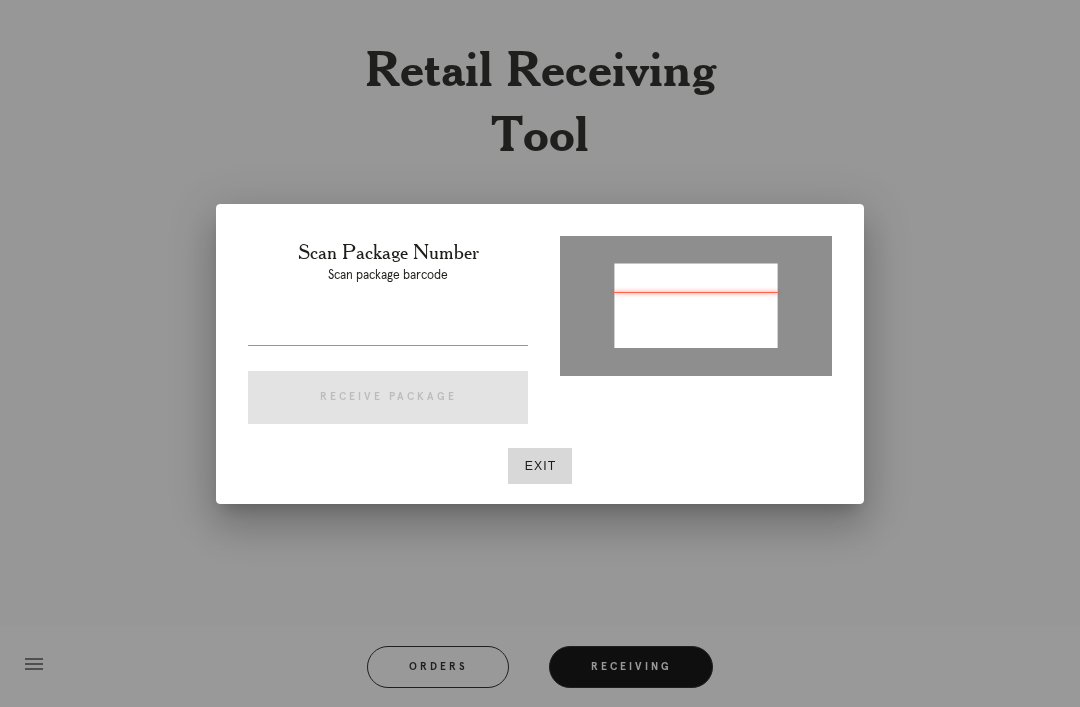 type on "P335619462588245" 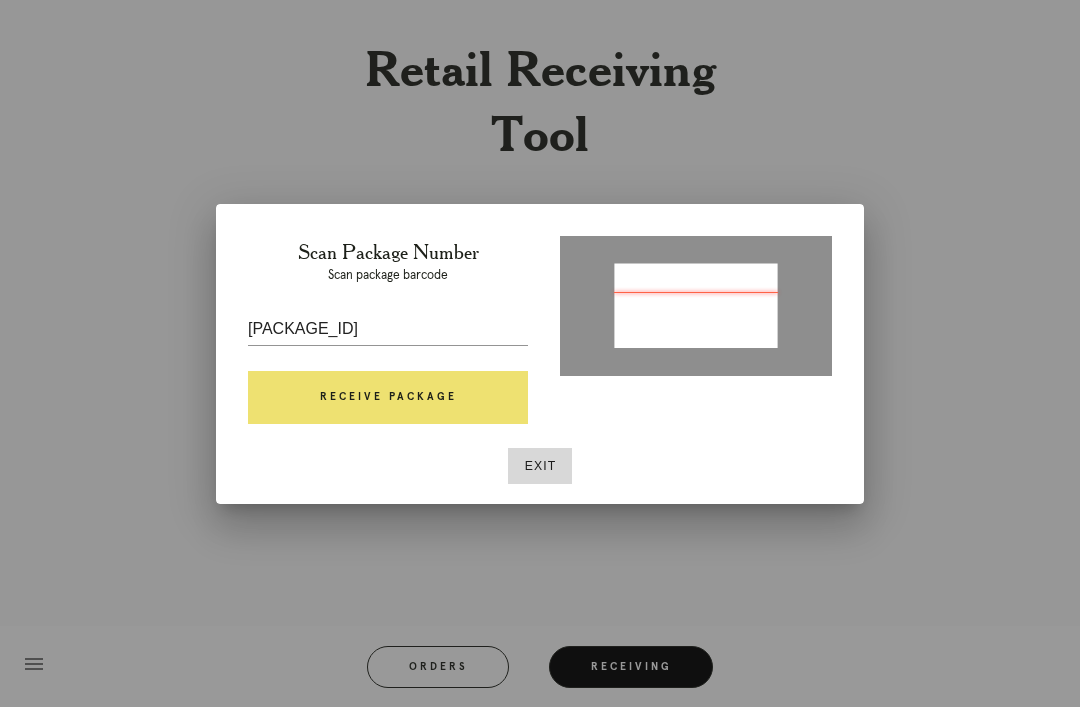 click on "Receive Package" at bounding box center (388, 398) 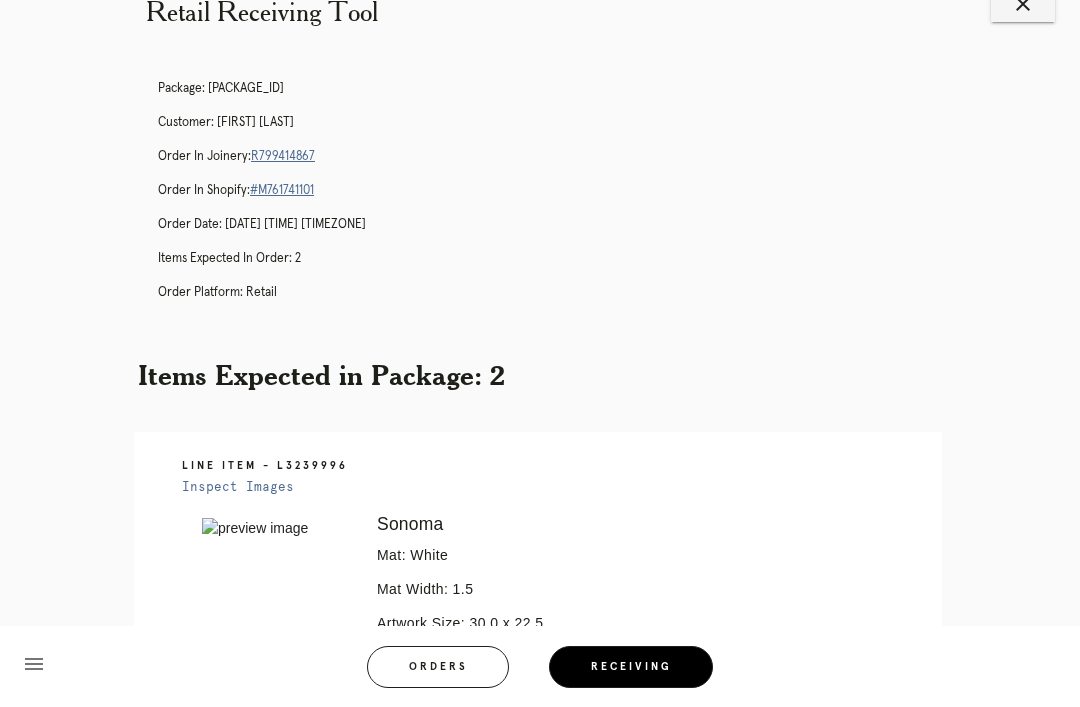 scroll, scrollTop: 0, scrollLeft: 0, axis: both 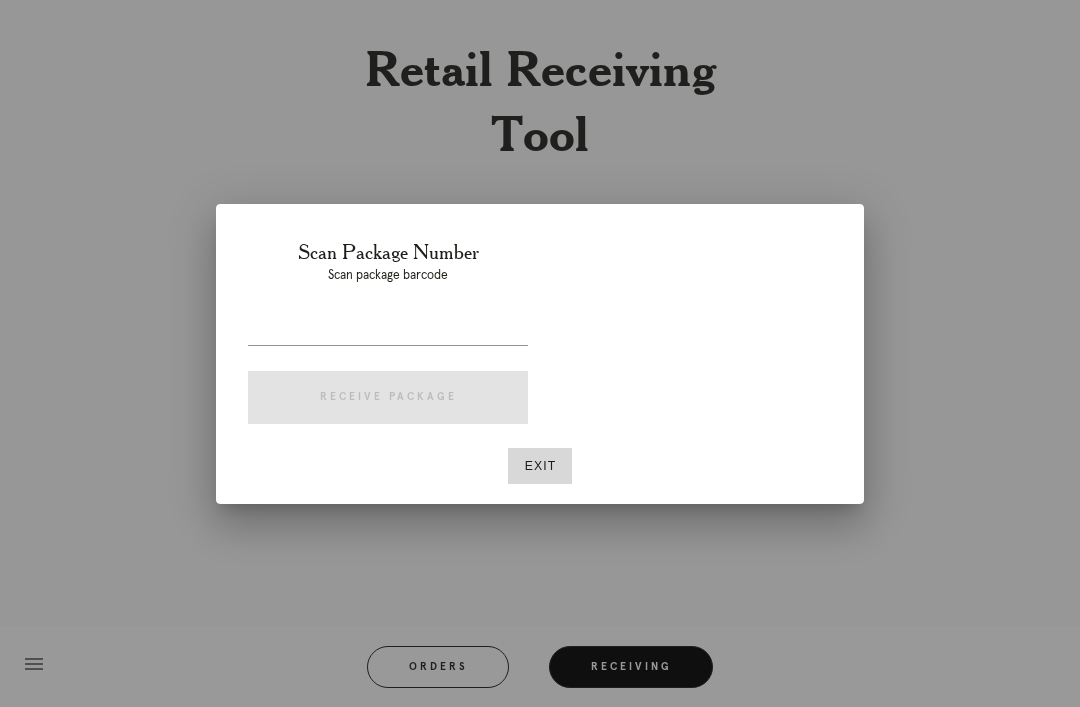 click on "Exit" at bounding box center (540, 466) 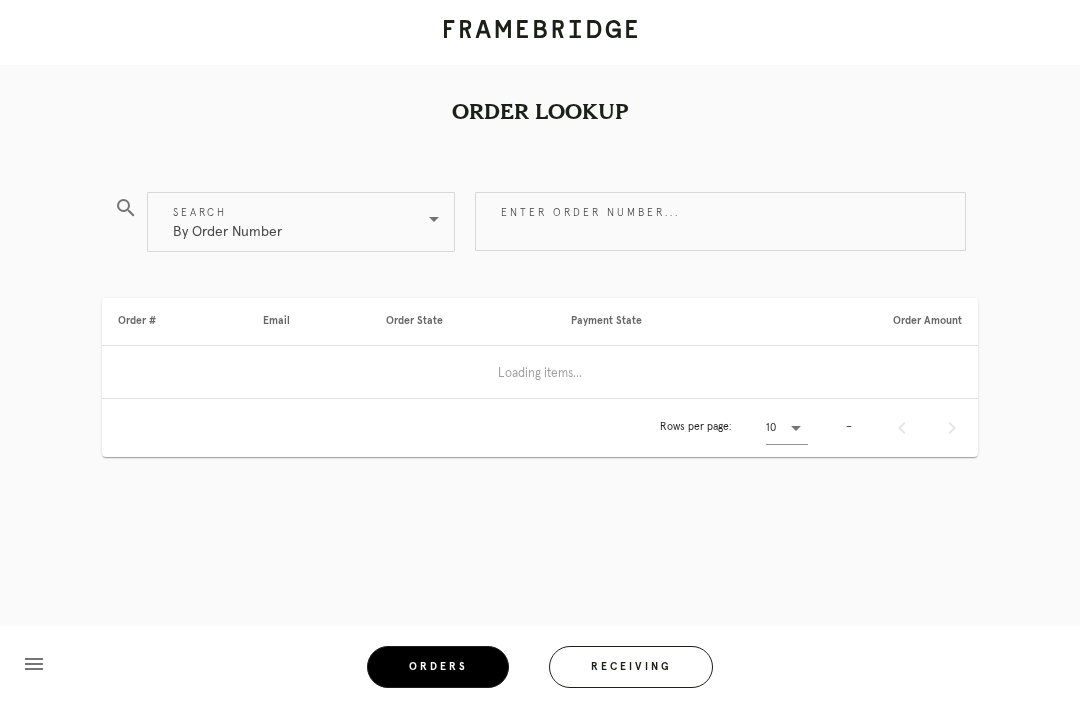 scroll, scrollTop: 0, scrollLeft: 0, axis: both 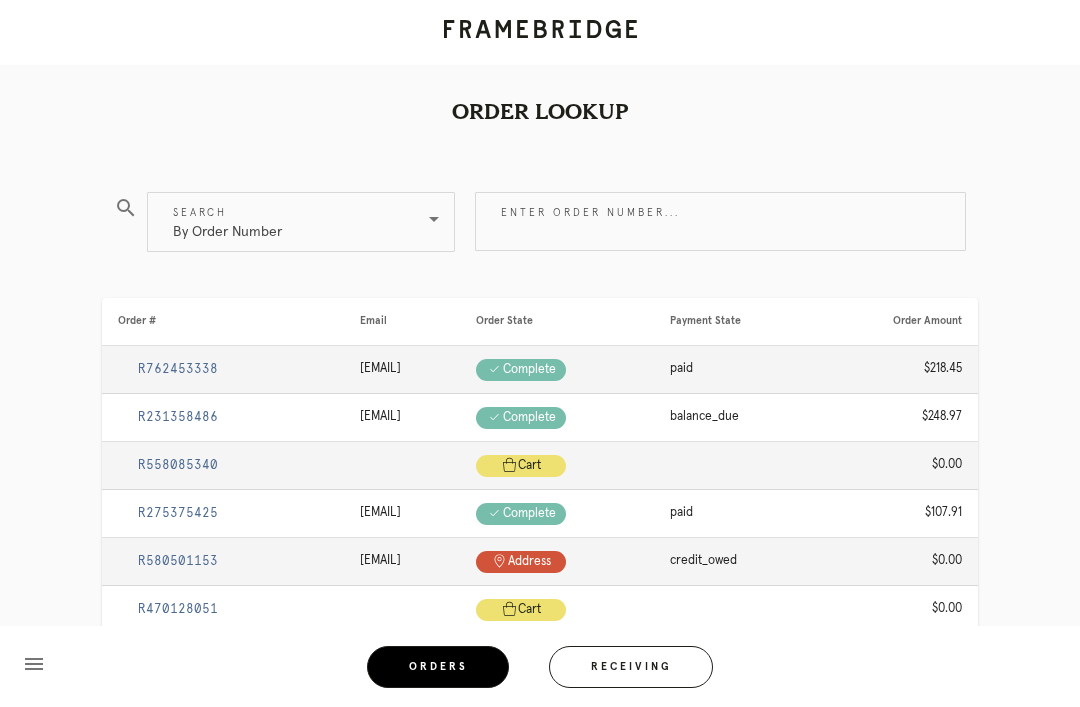 click at bounding box center (540, 32) 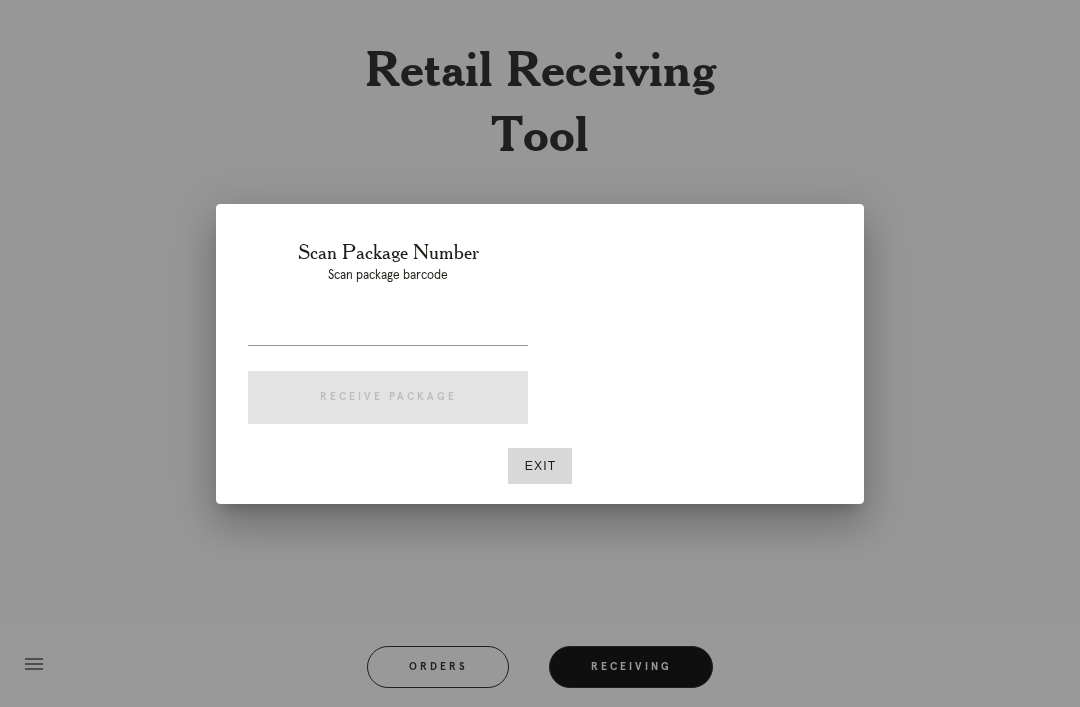 scroll, scrollTop: 64, scrollLeft: 0, axis: vertical 